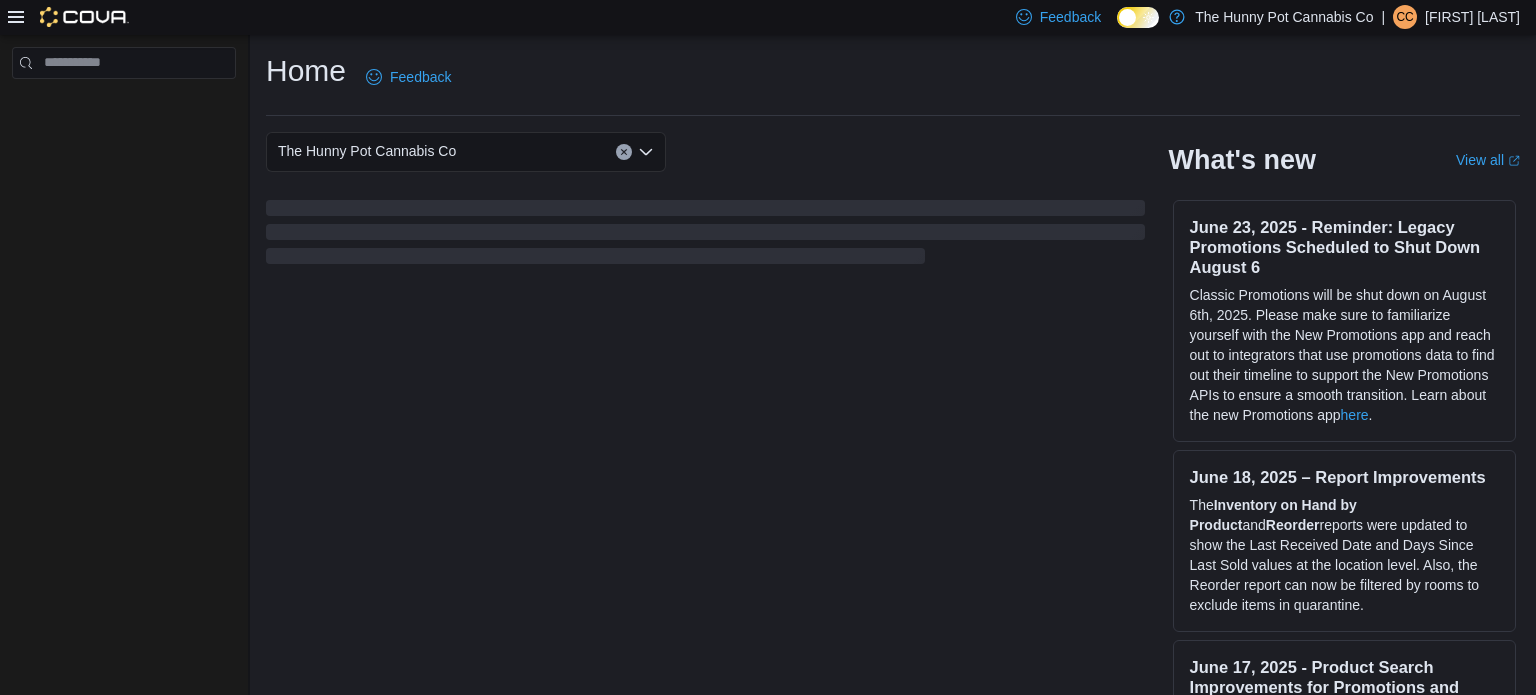 scroll, scrollTop: 0, scrollLeft: 0, axis: both 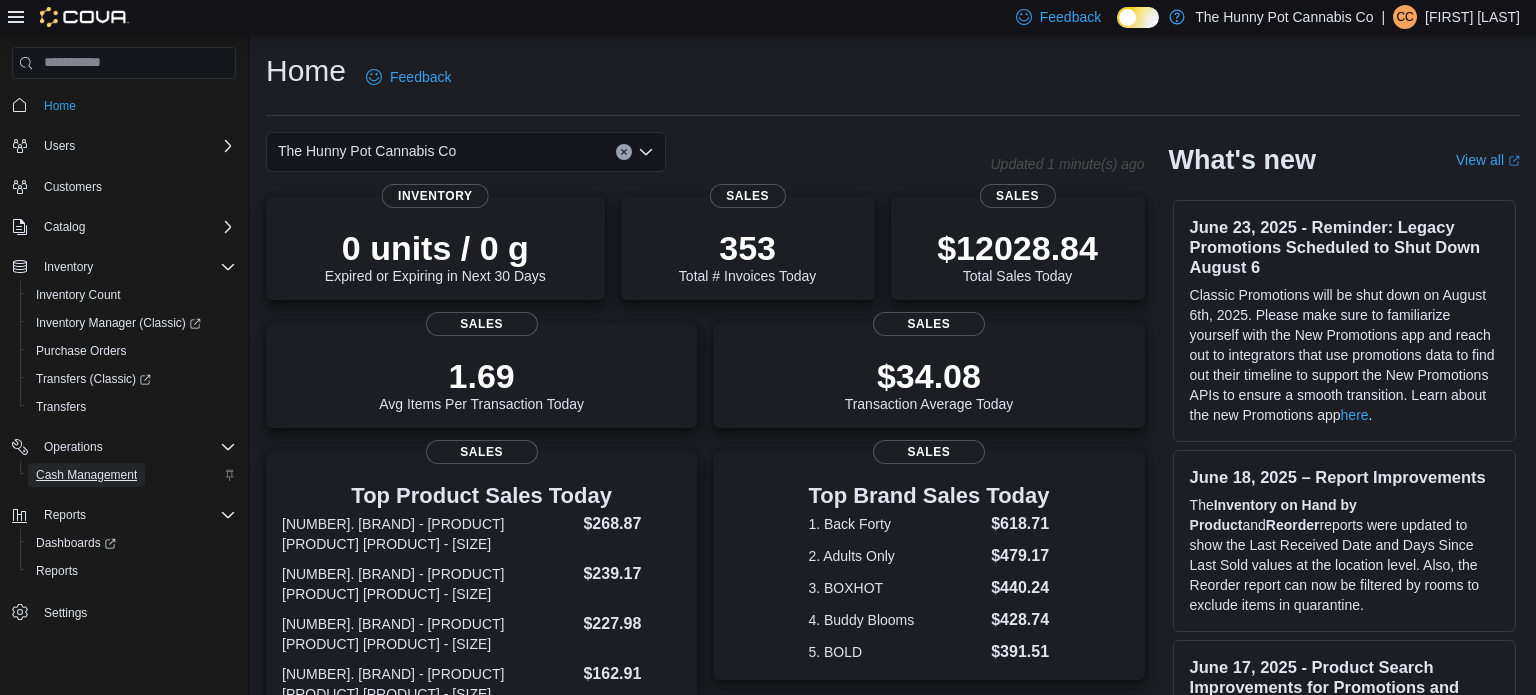click on "Cash Management" at bounding box center [86, 475] 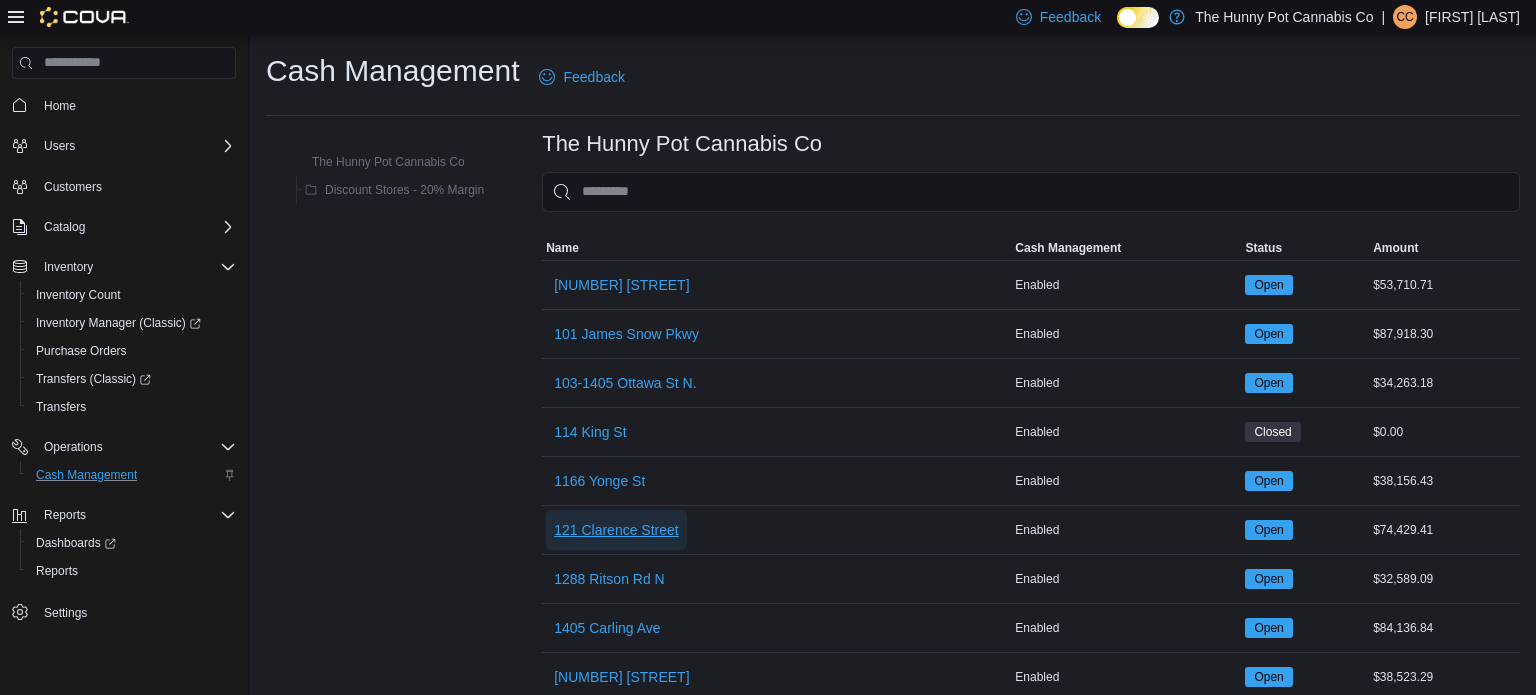 click on "121 Clarence Street" at bounding box center (616, 530) 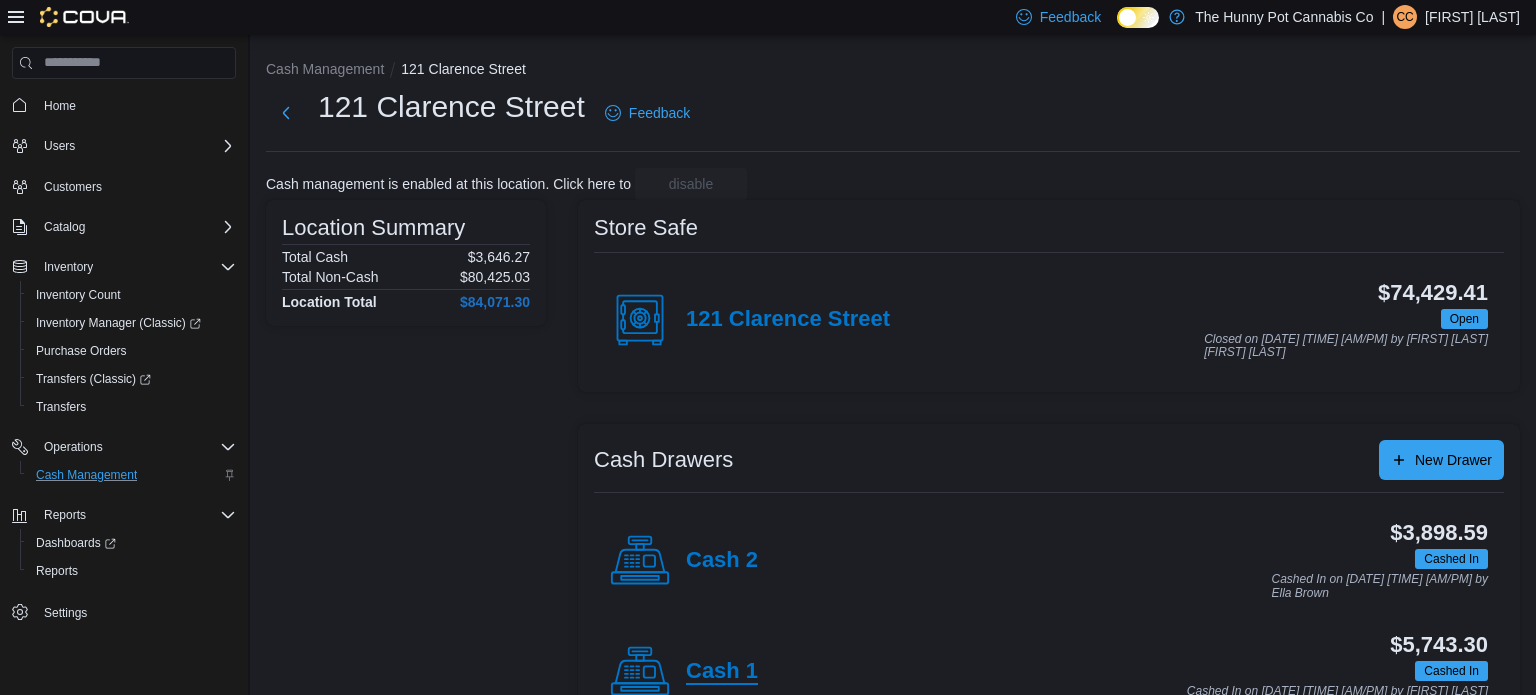 click on "Cash 1" at bounding box center [722, 672] 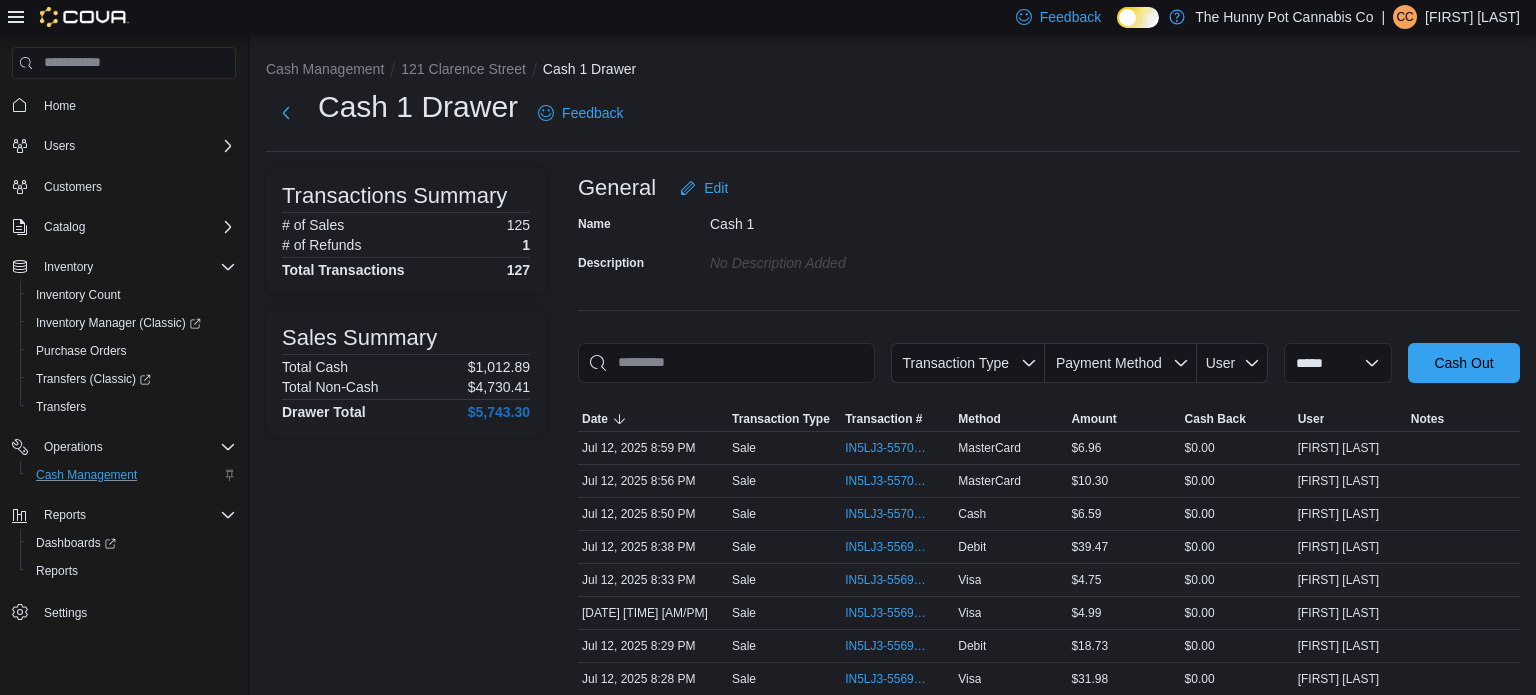 scroll, scrollTop: 3120, scrollLeft: 0, axis: vertical 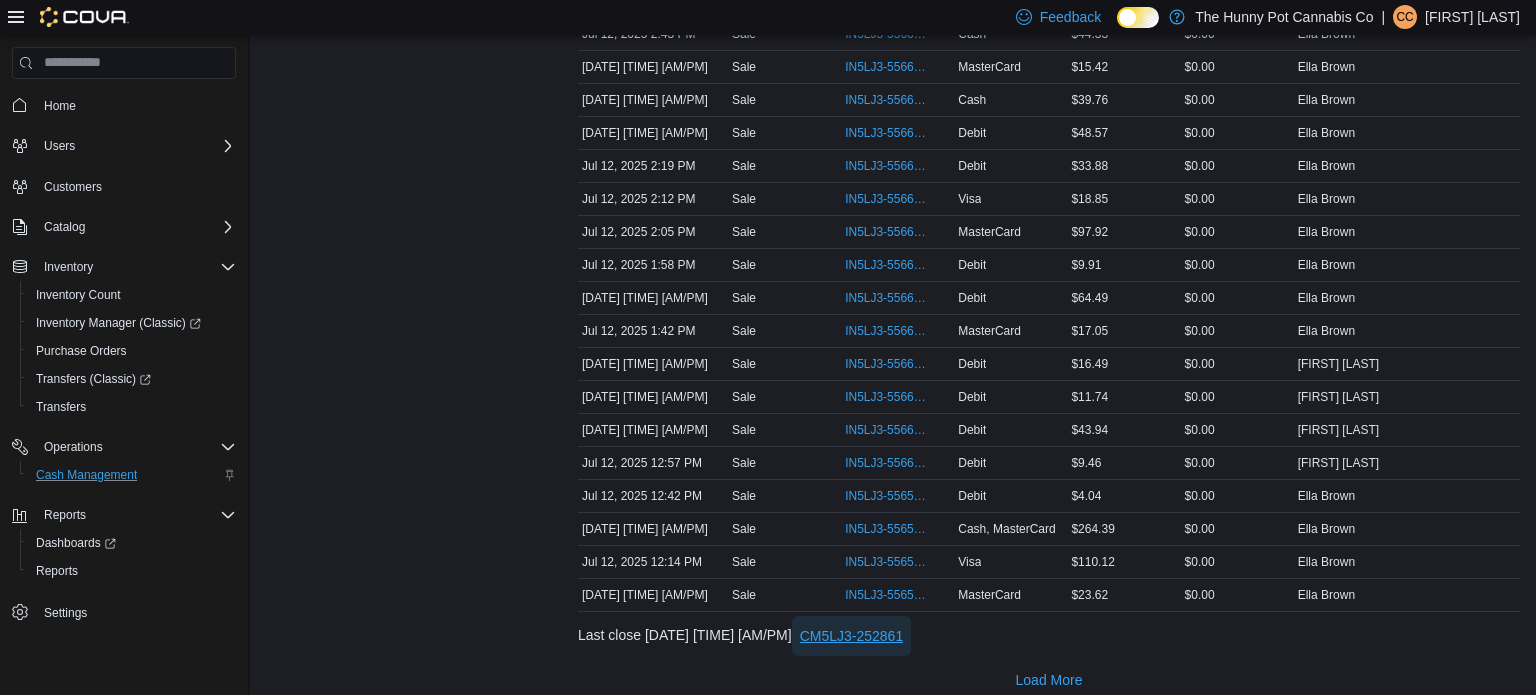 click on "CM5LJ3-[ID]" at bounding box center (852, 636) 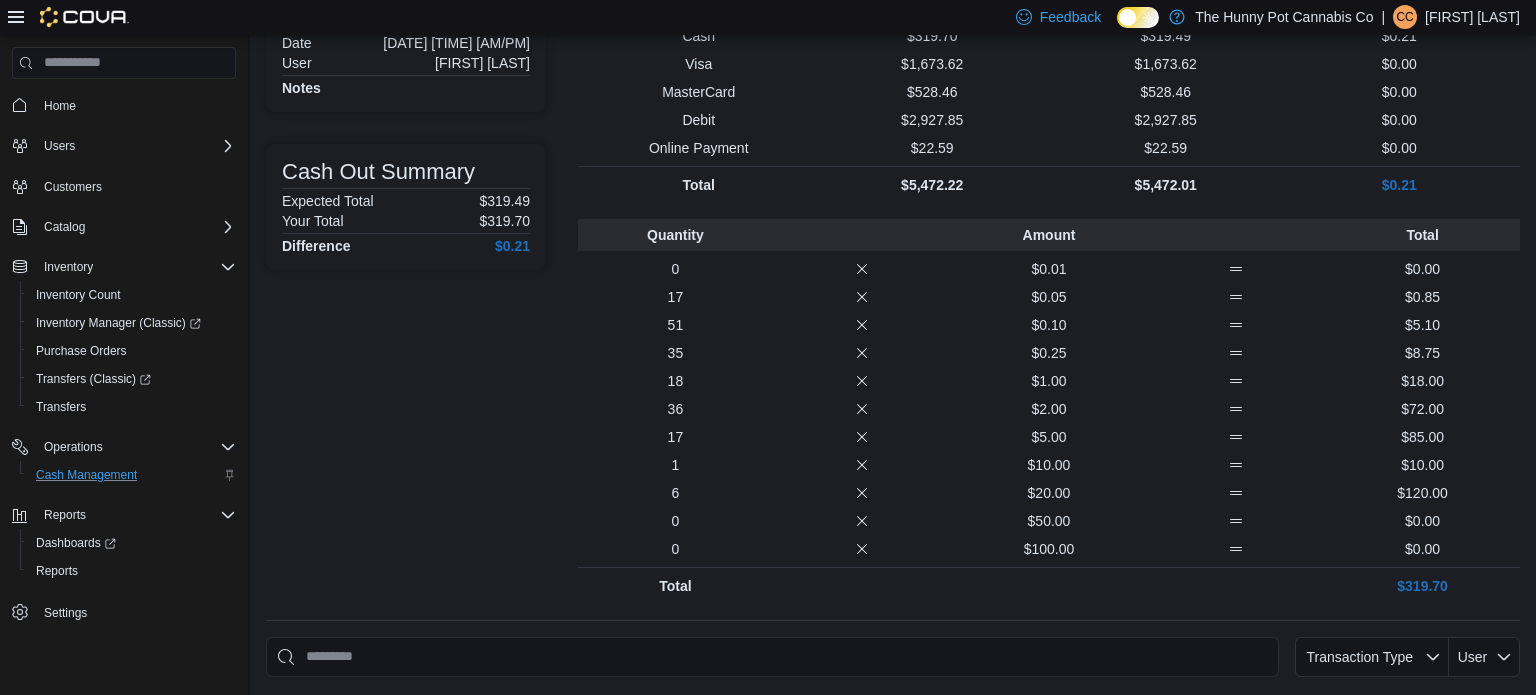 scroll, scrollTop: 0, scrollLeft: 0, axis: both 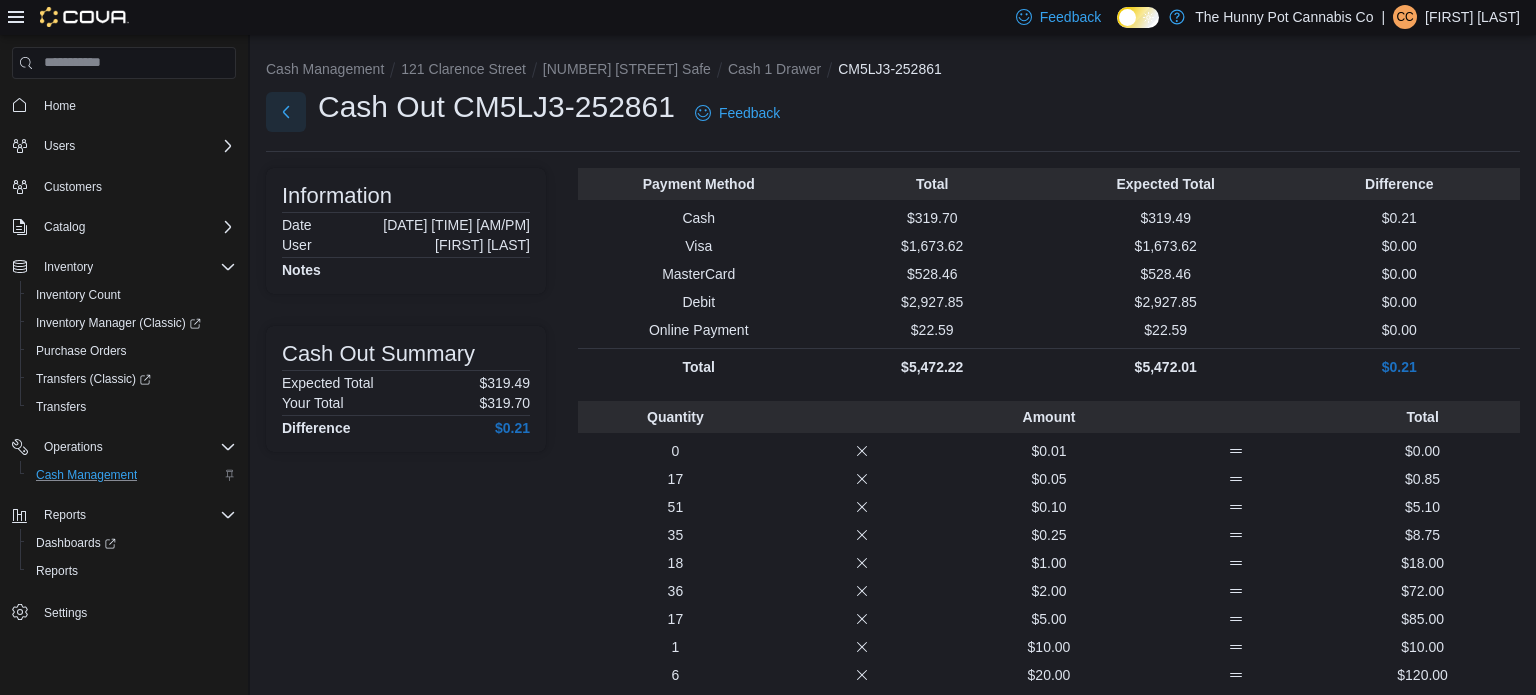 click at bounding box center (286, 112) 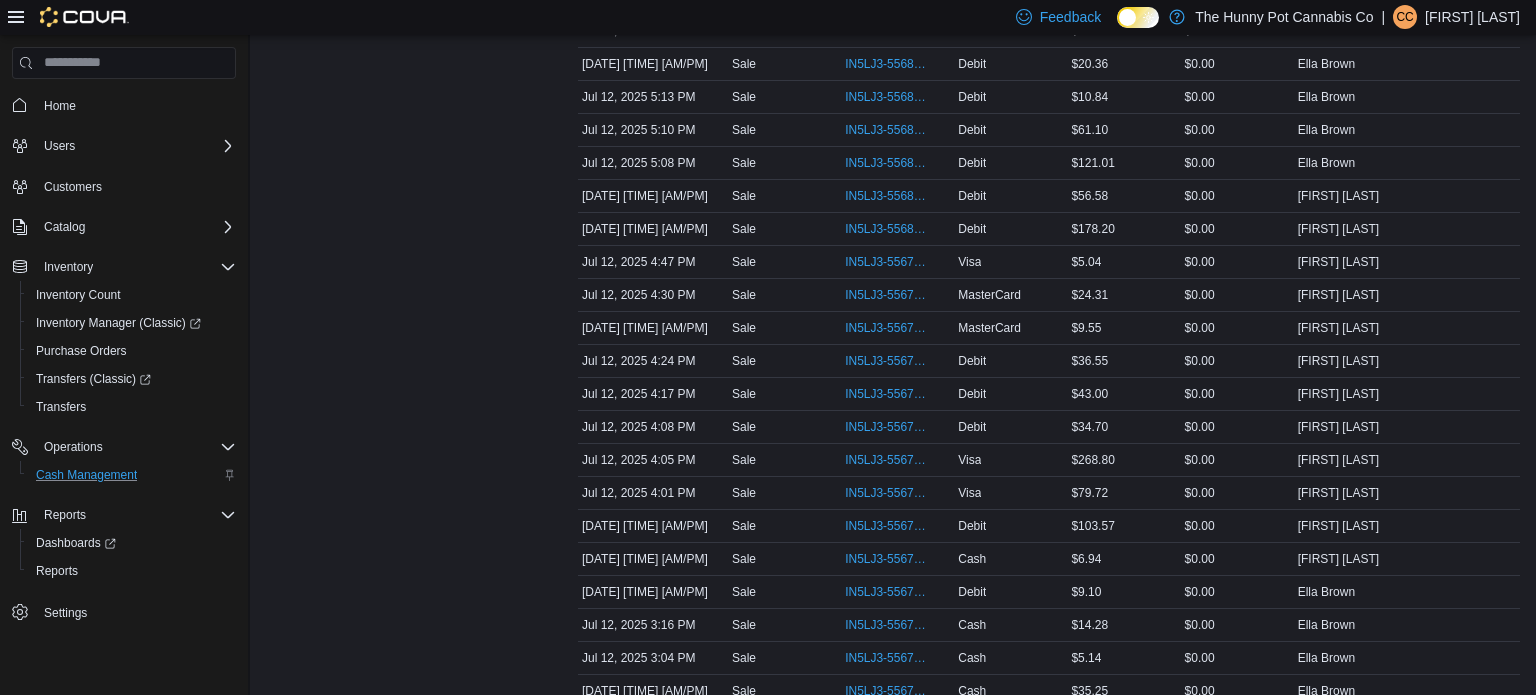 scroll, scrollTop: 3120, scrollLeft: 0, axis: vertical 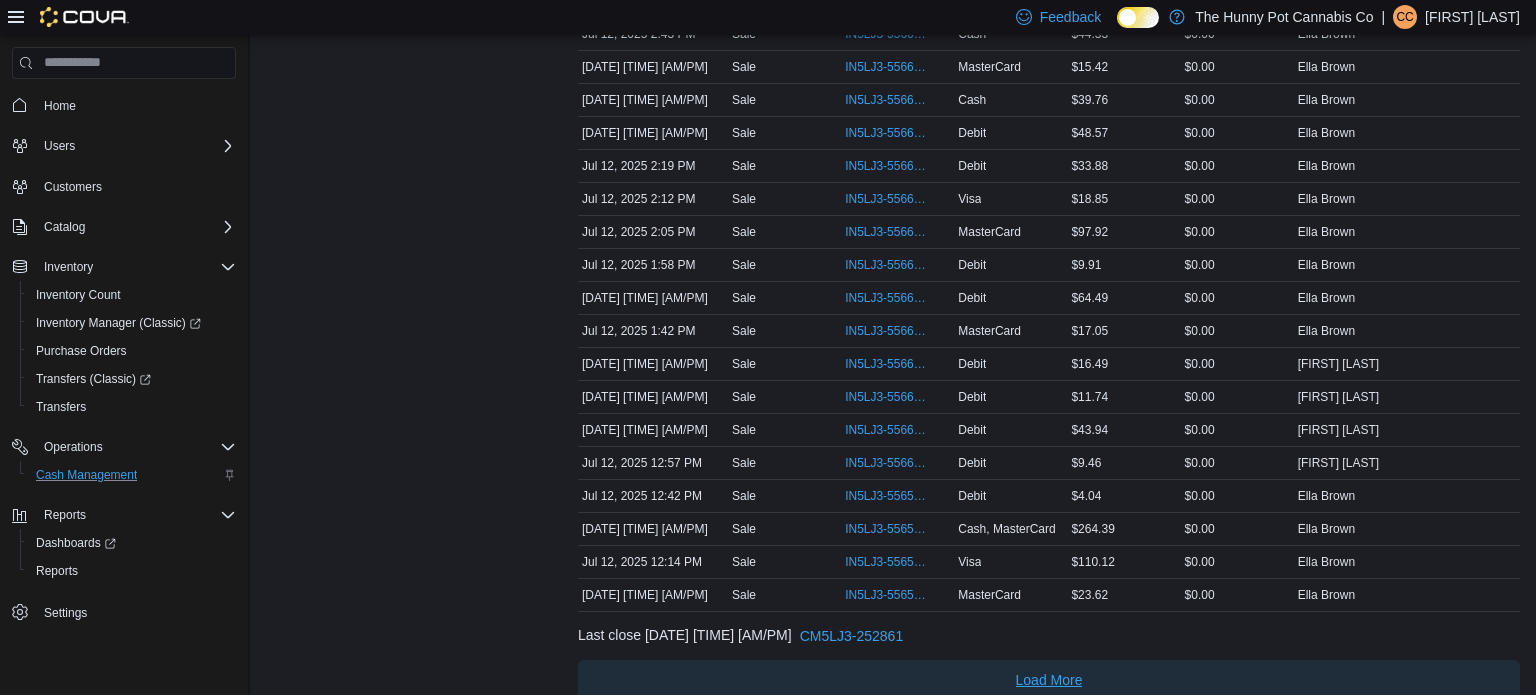 click on "Load More" at bounding box center (1049, 680) 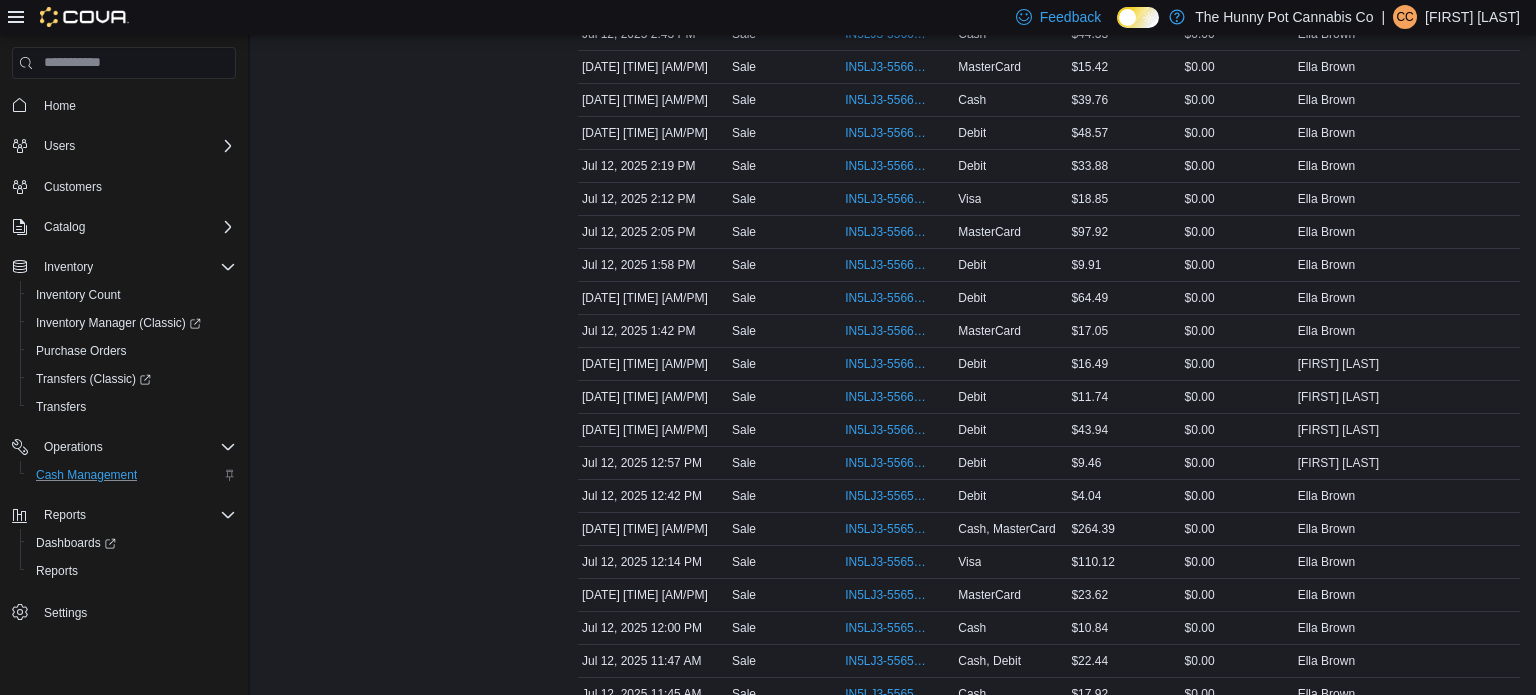 scroll, scrollTop: 3998, scrollLeft: 0, axis: vertical 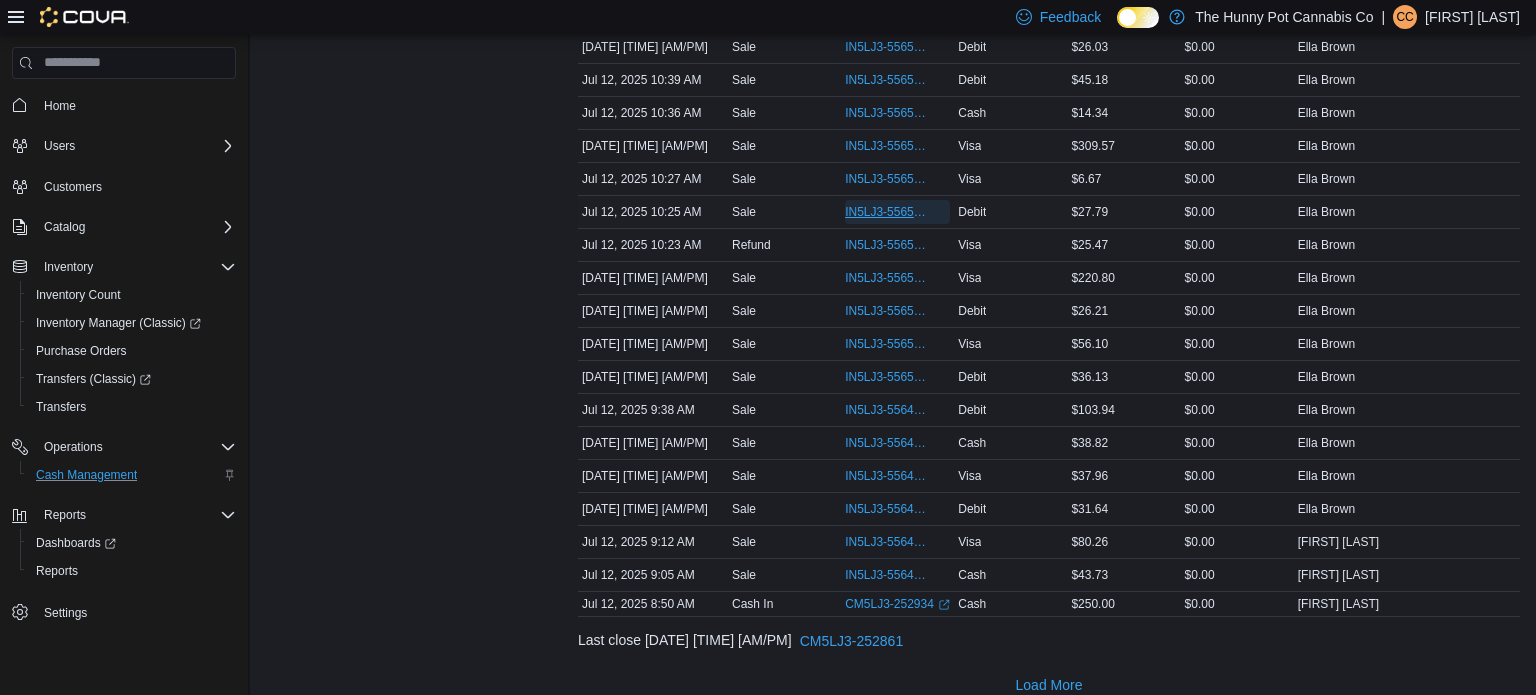 click on "IN5LJ3-5565145" at bounding box center (887, 212) 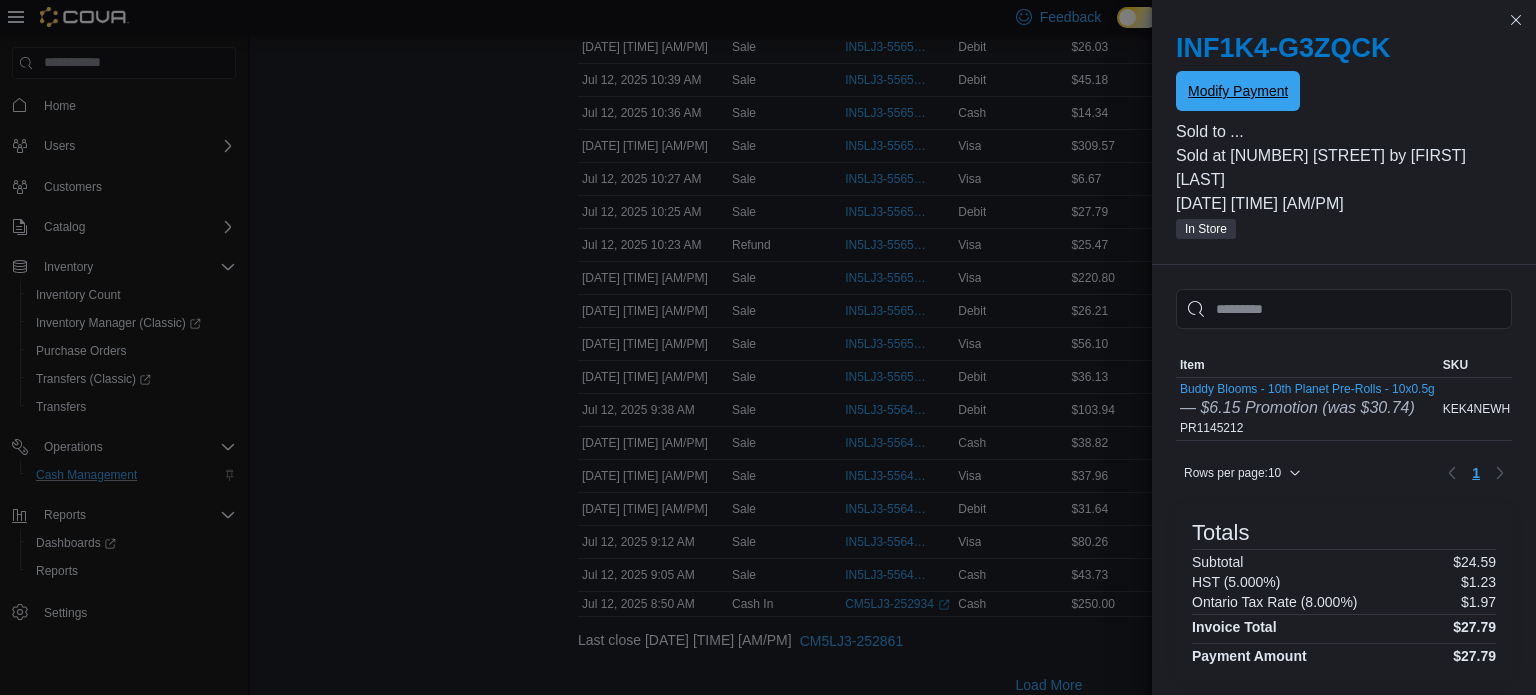 click on "Modify Payment" at bounding box center [1238, 91] 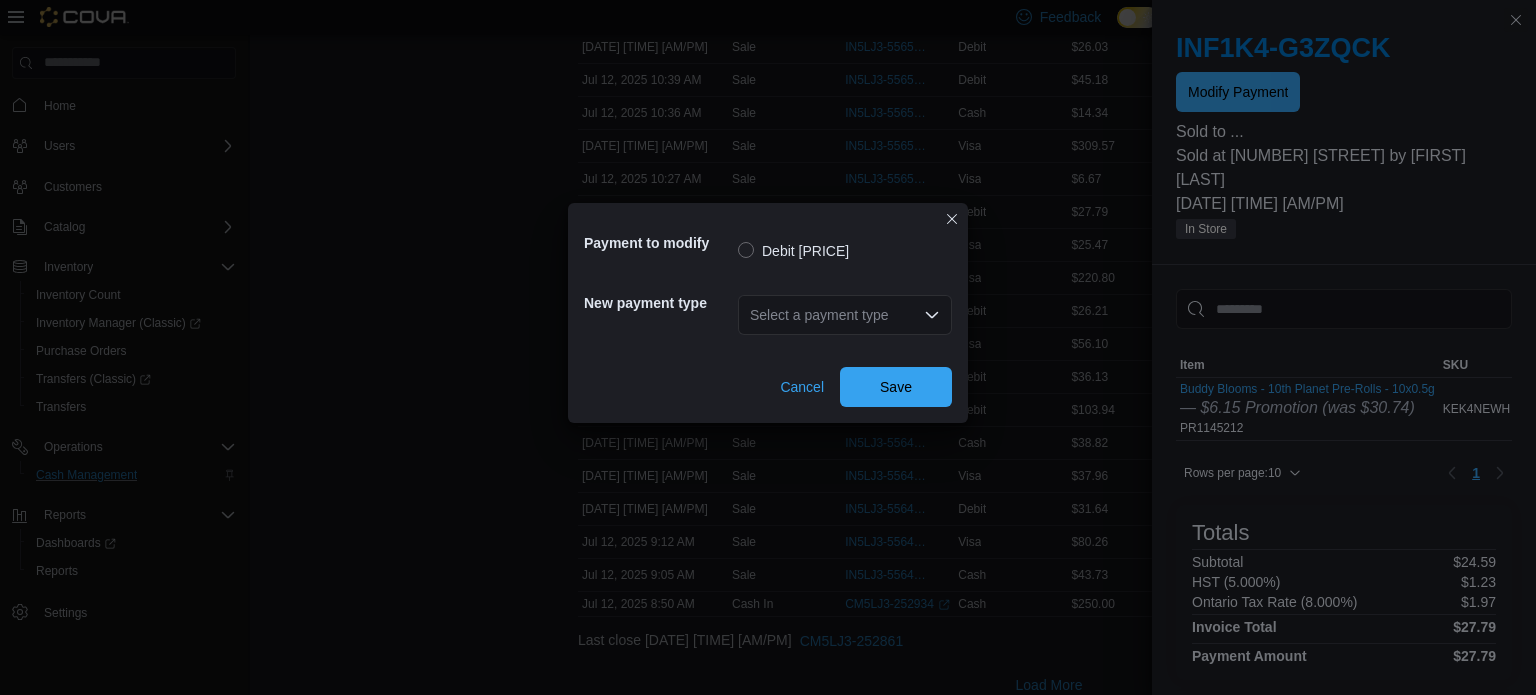 click on "Select a payment type" at bounding box center [845, 315] 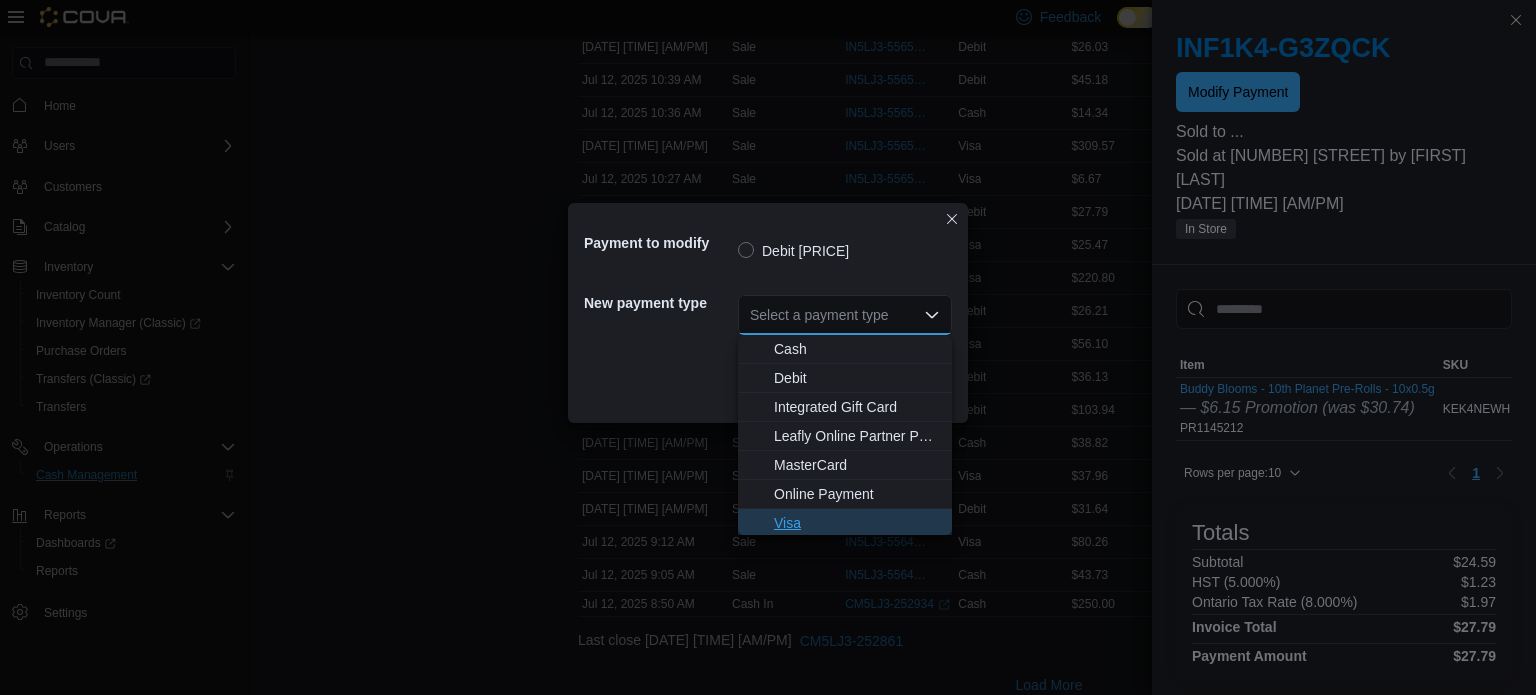 click on "Visa" at bounding box center (857, 523) 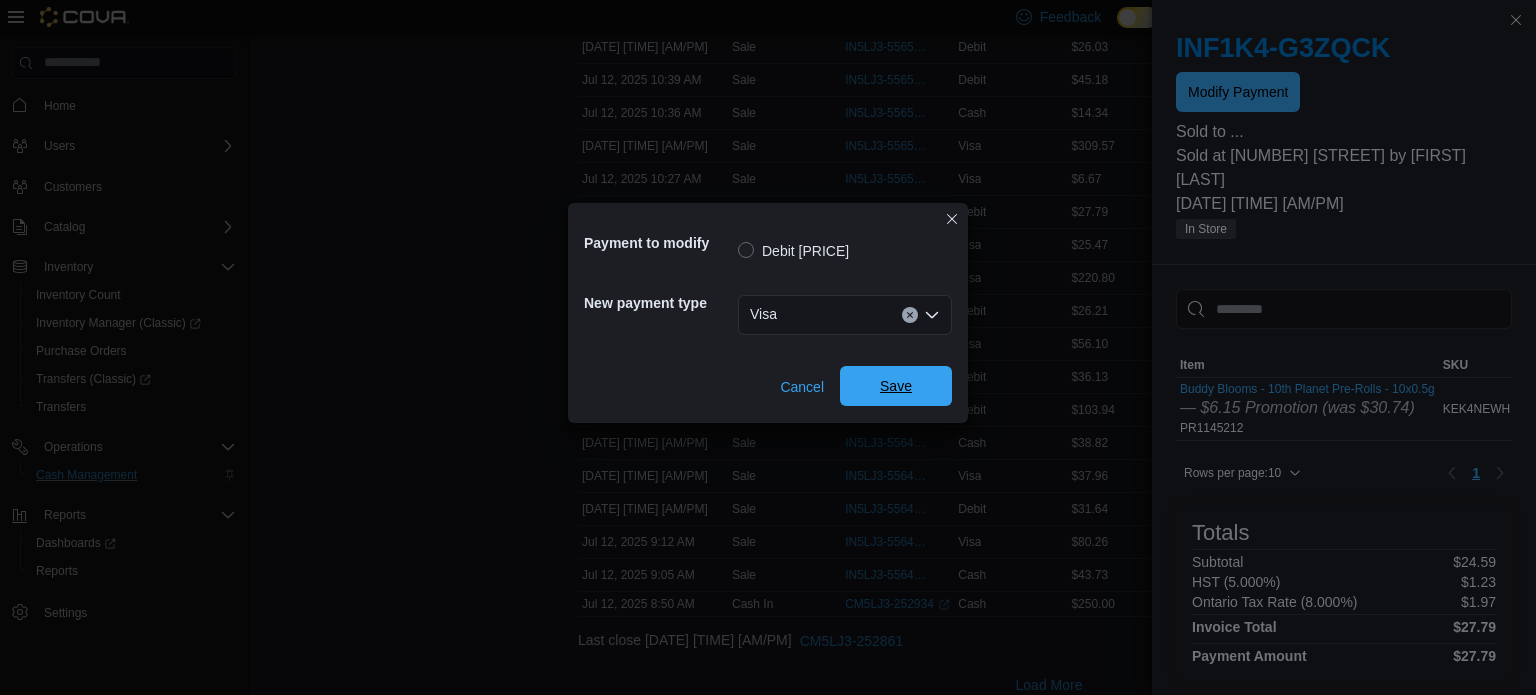 click on "Save" at bounding box center (896, 386) 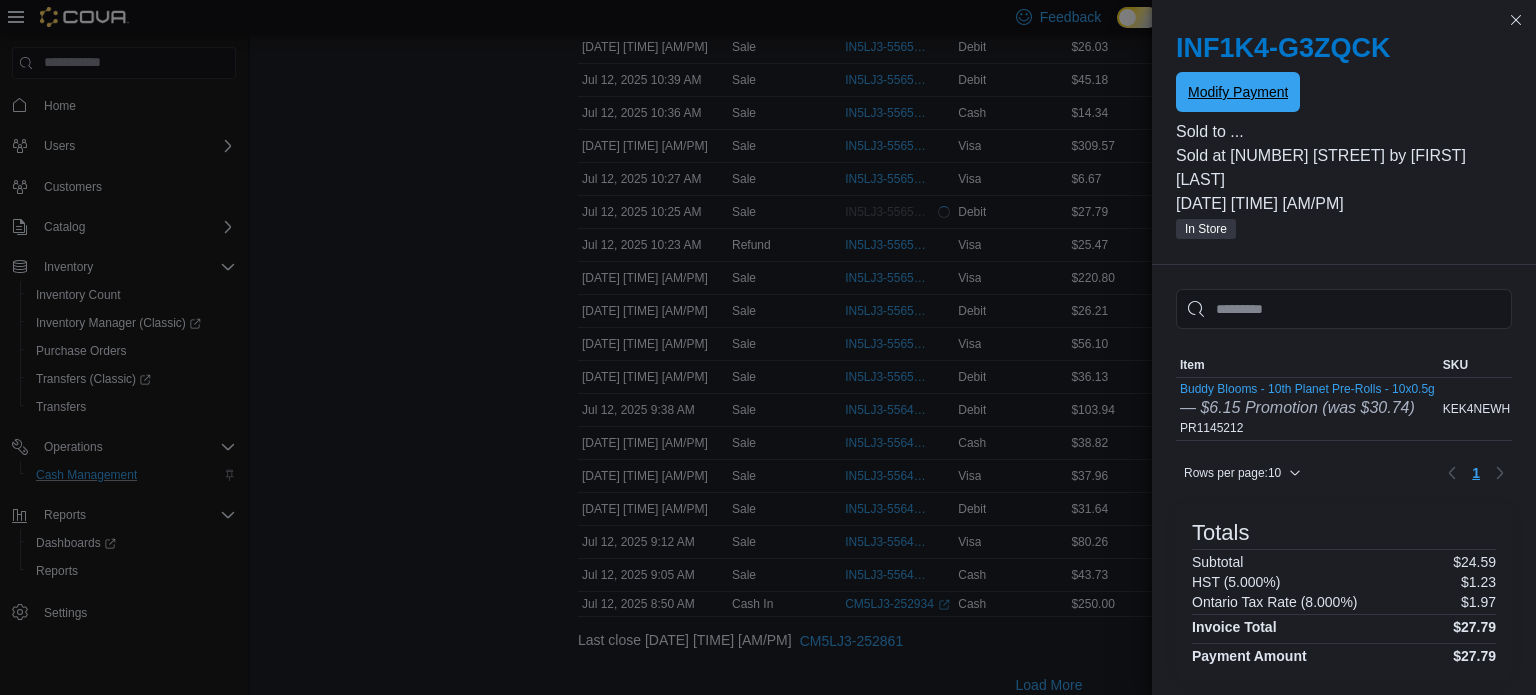 scroll, scrollTop: 0, scrollLeft: 0, axis: both 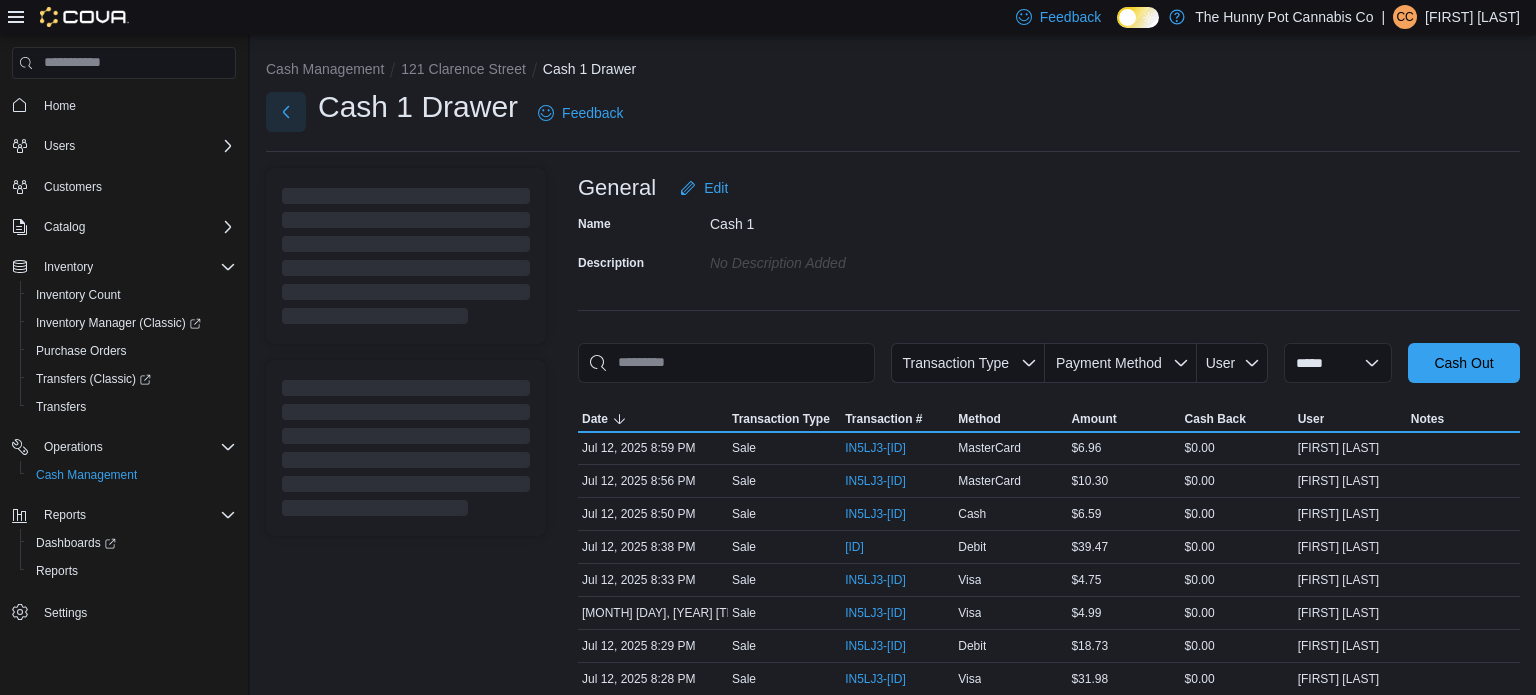 click at bounding box center (286, 112) 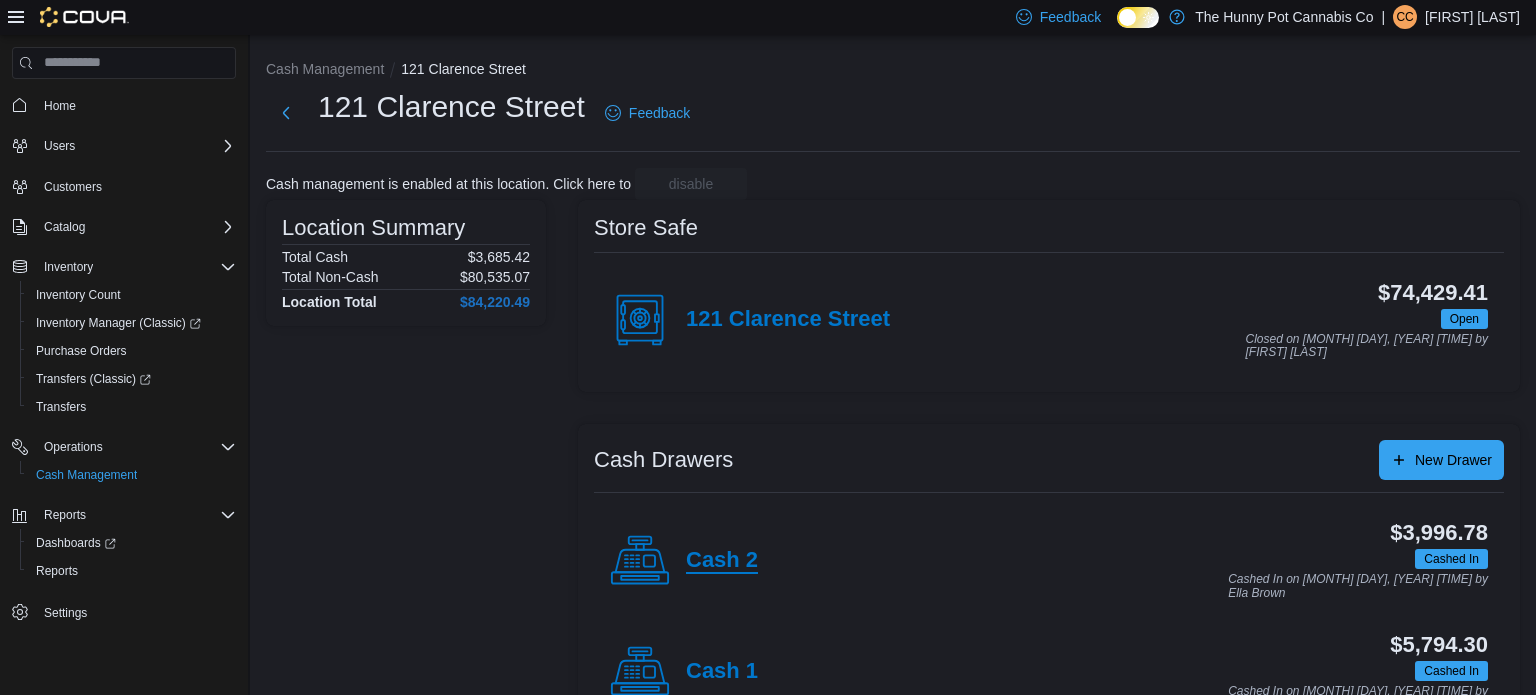 click on "Cash 2" at bounding box center (722, 561) 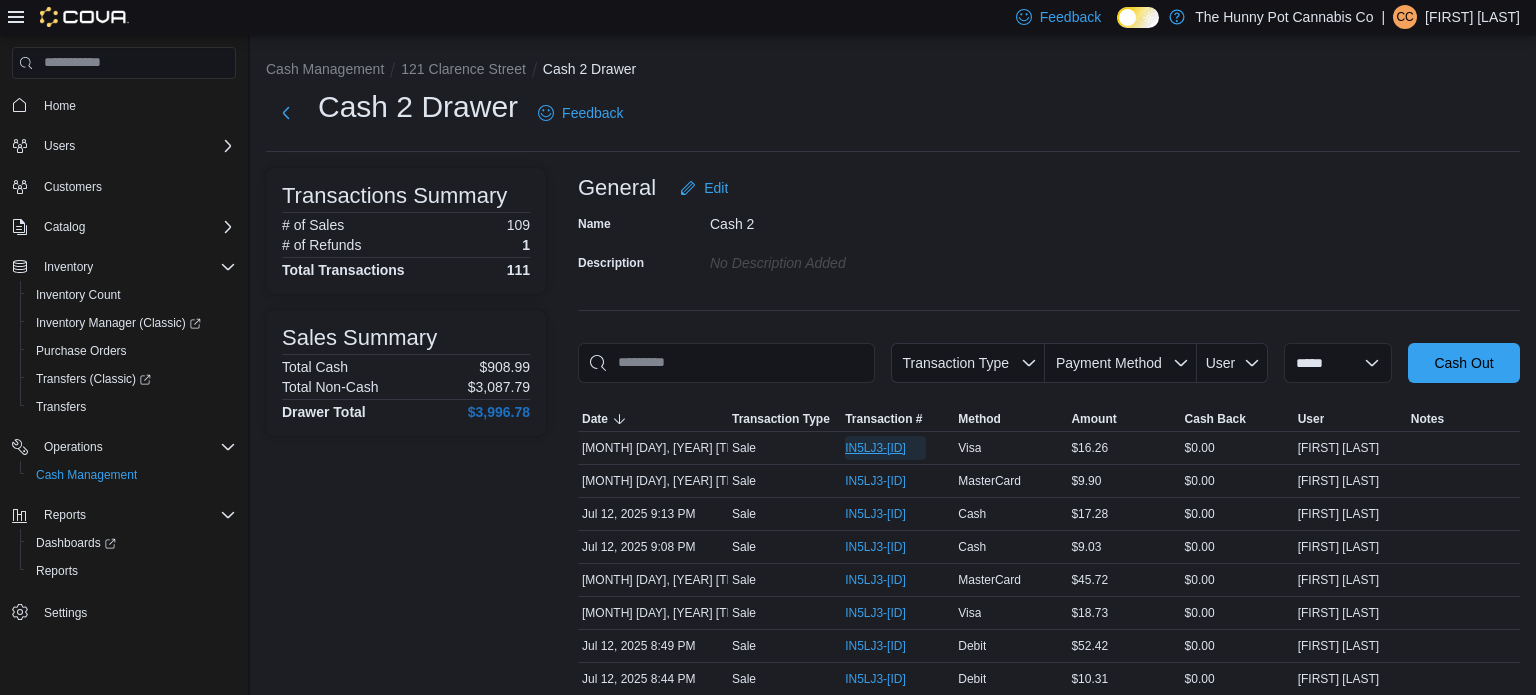 click on "IN5LJ3-[ID]" at bounding box center (875, 448) 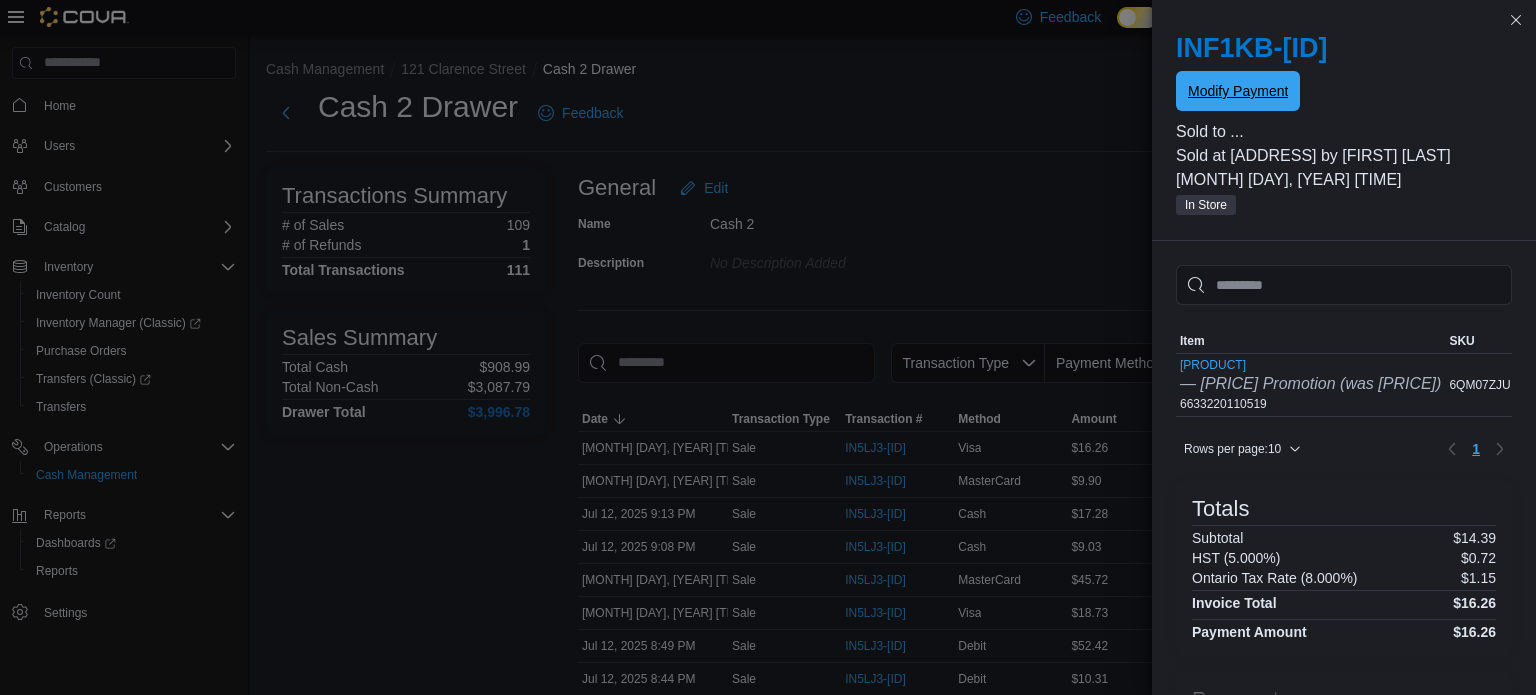 click on "Modify Payment" at bounding box center [1238, 91] 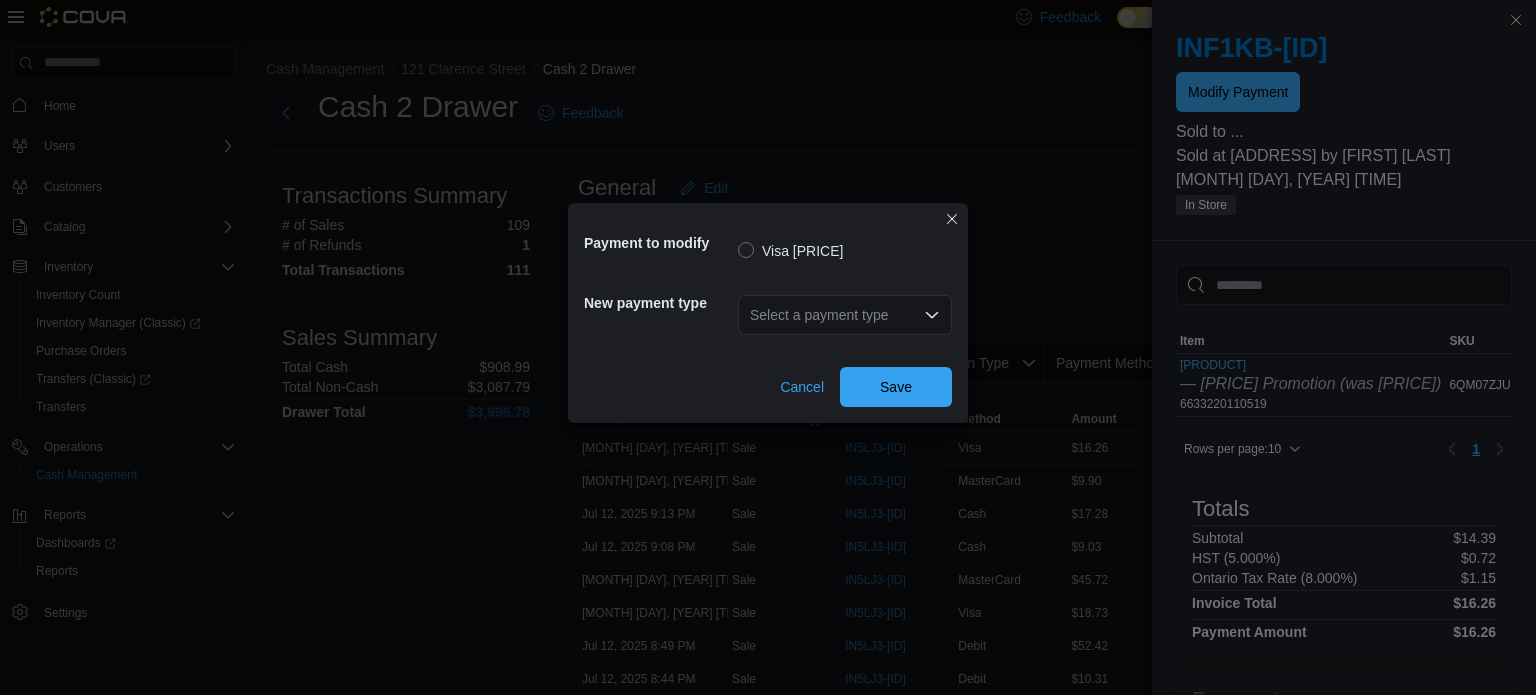 click on "Select a payment type" at bounding box center [845, 315] 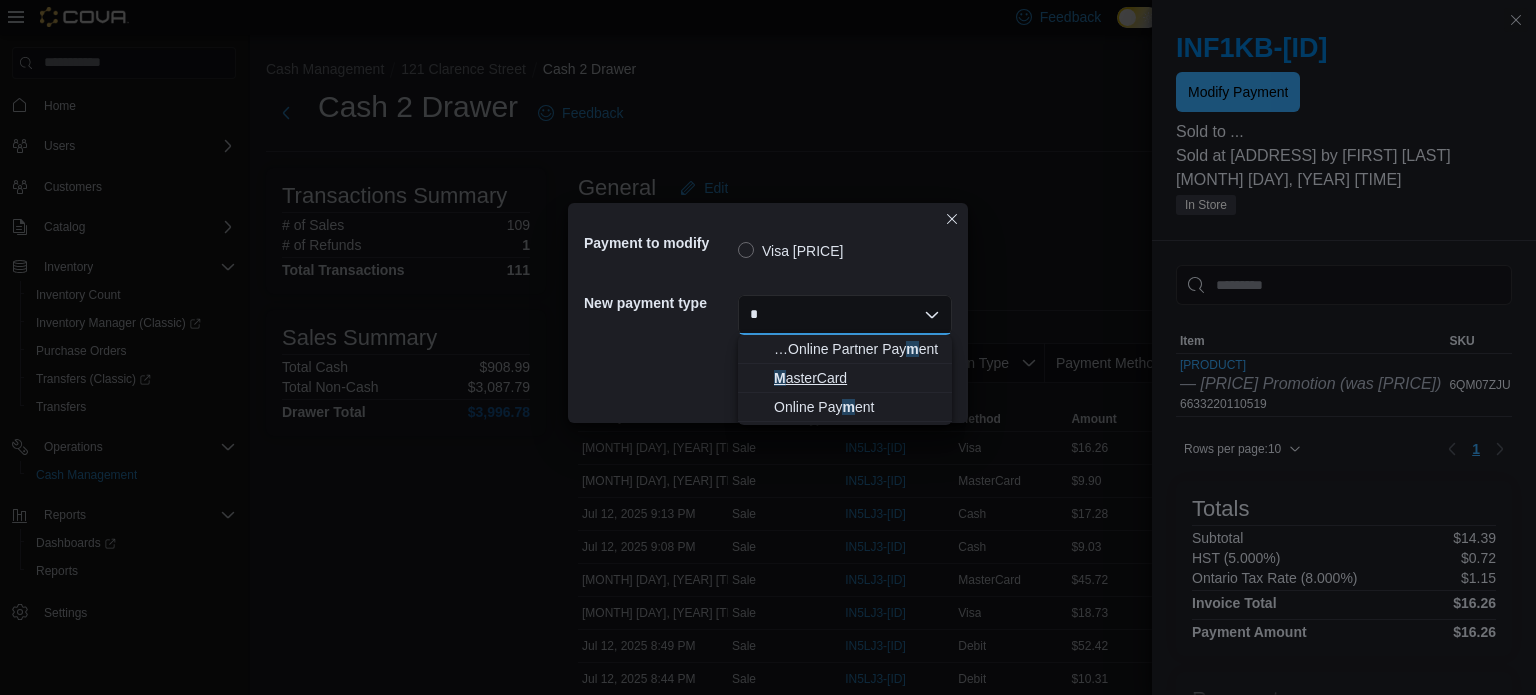 type on "*" 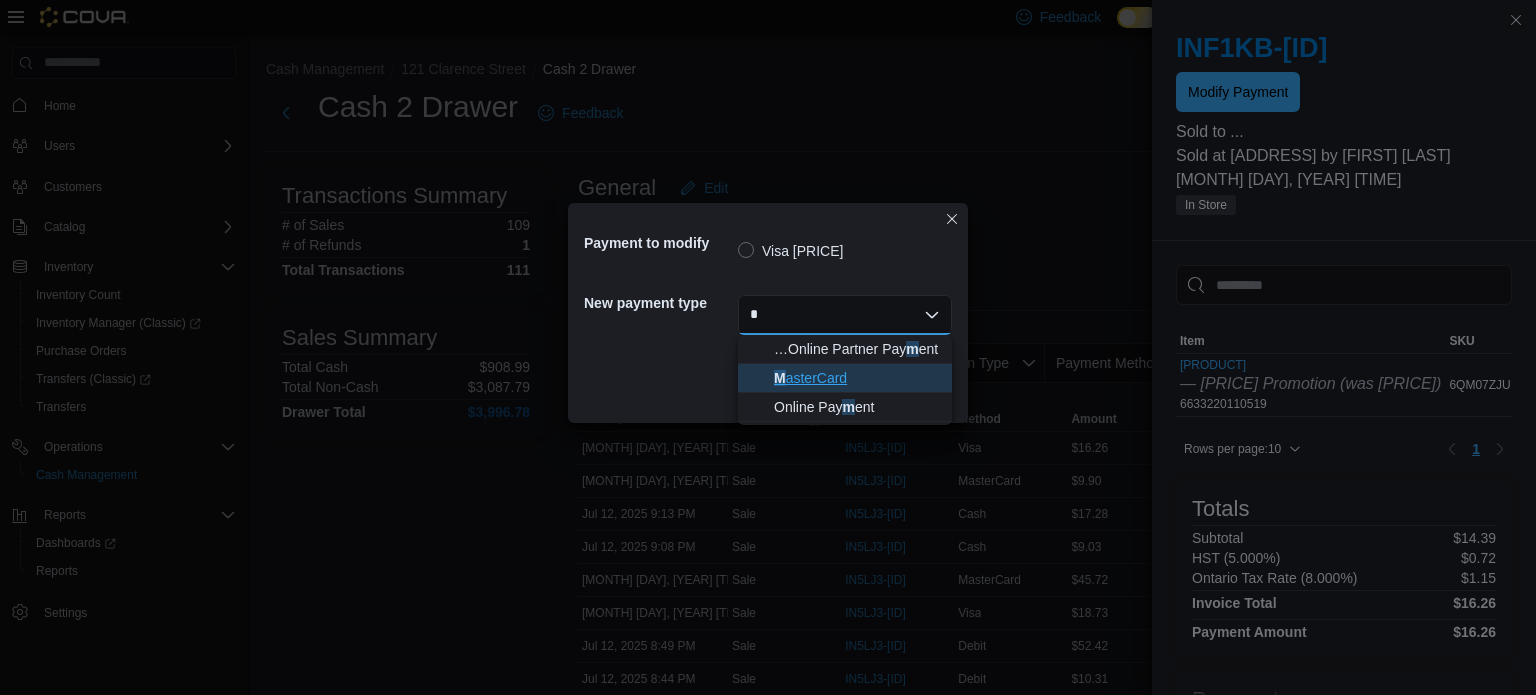 click on "MasterCard" at bounding box center (857, 378) 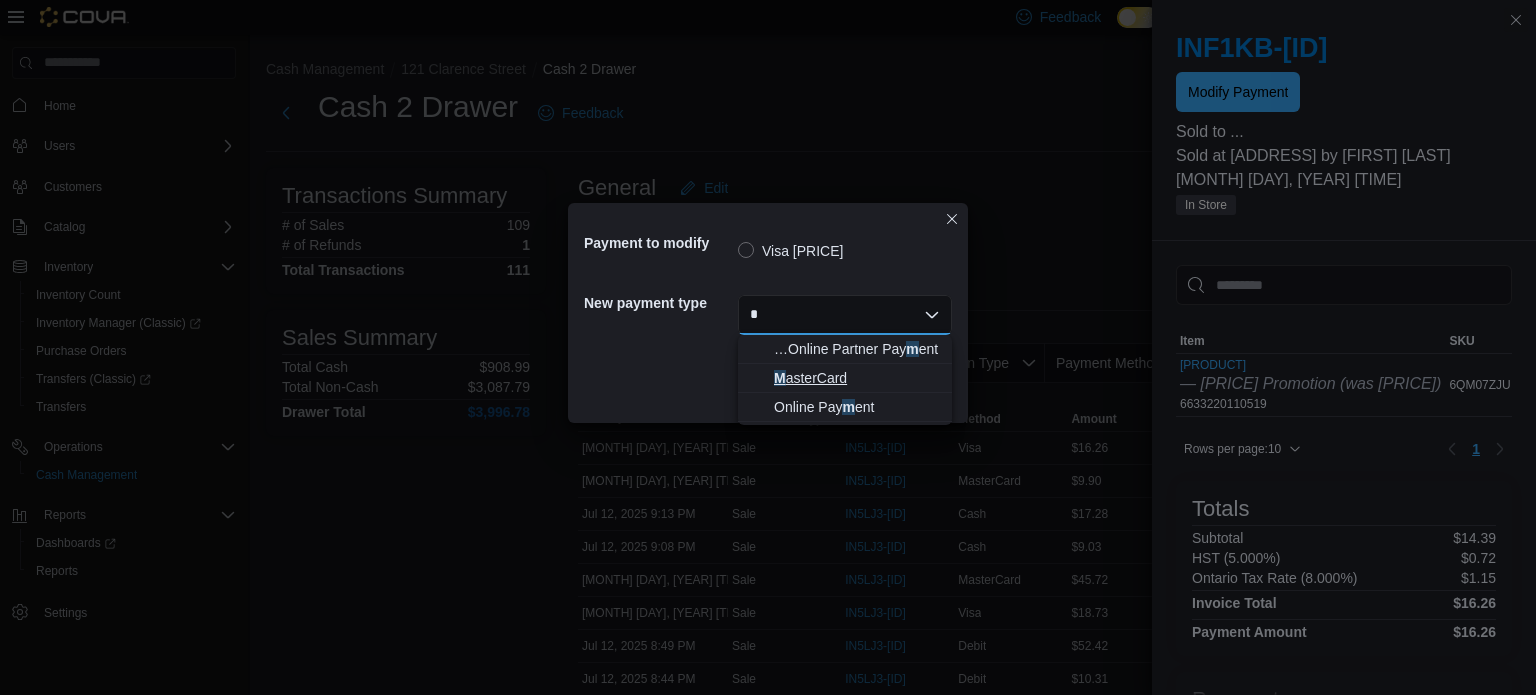 type 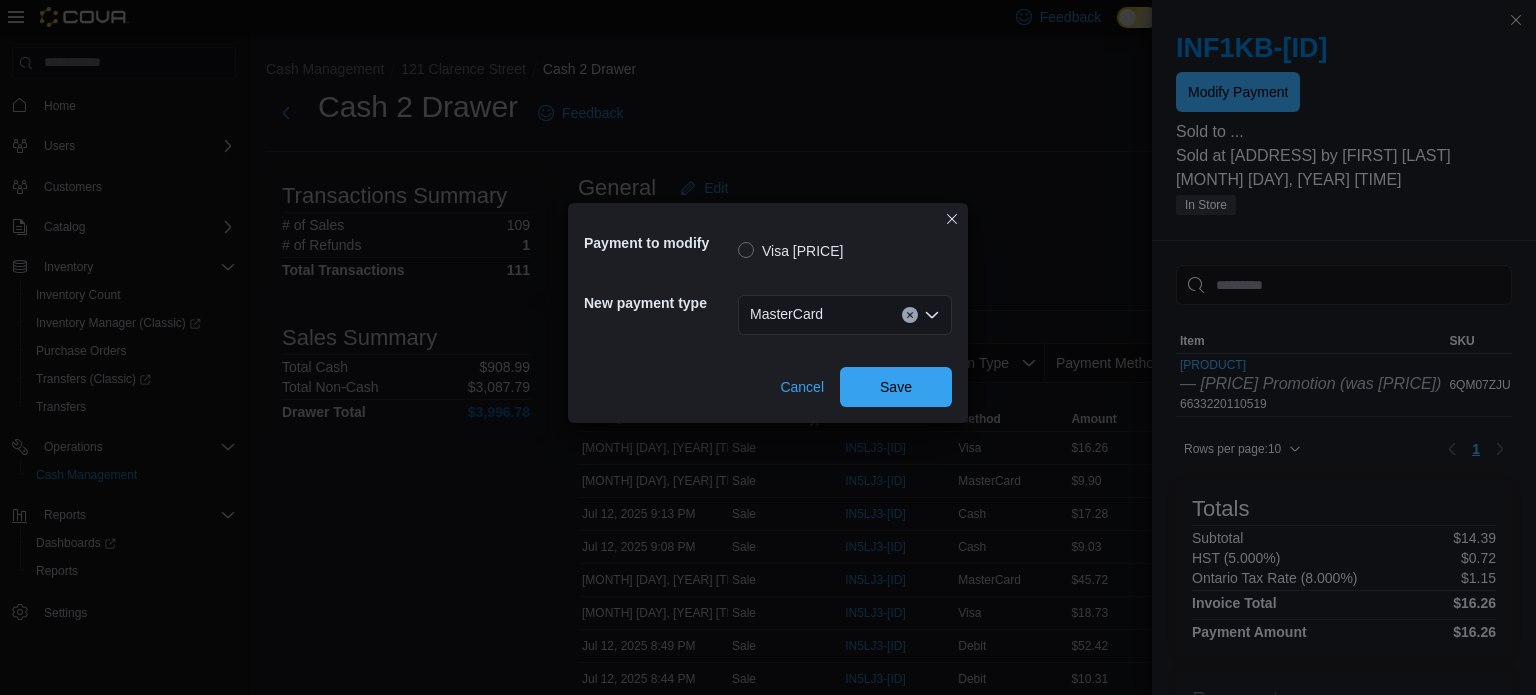 click on "Payment to modify Visa [PRICE] New payment type MasterCard Combo box. Selected. MasterCard. Press Backspace to delete MasterCard. Combo box input. Select a payment type. Type some text or, to display a list of choices, press Down Arrow. To exit the list of choices, press Escape. Cancel Save" at bounding box center (768, 313) 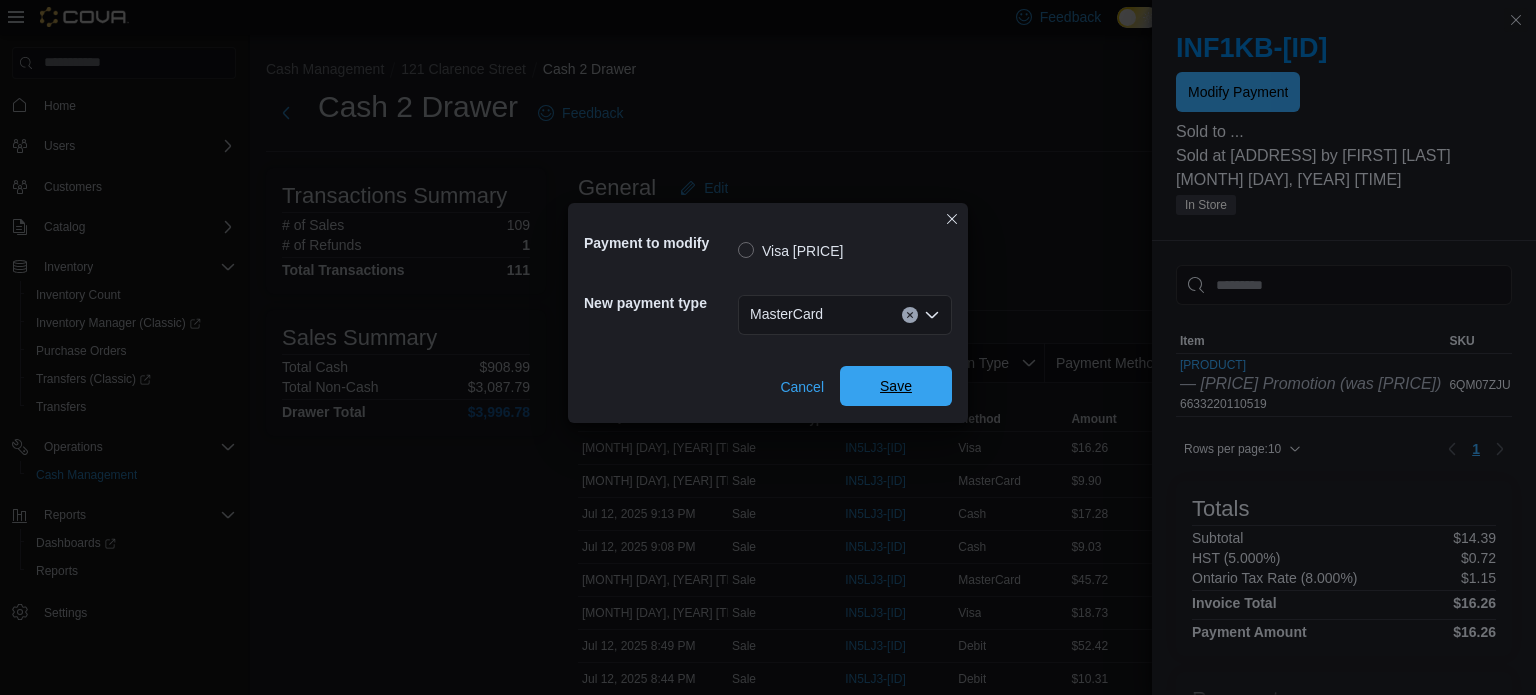 click on "Save" at bounding box center (896, 386) 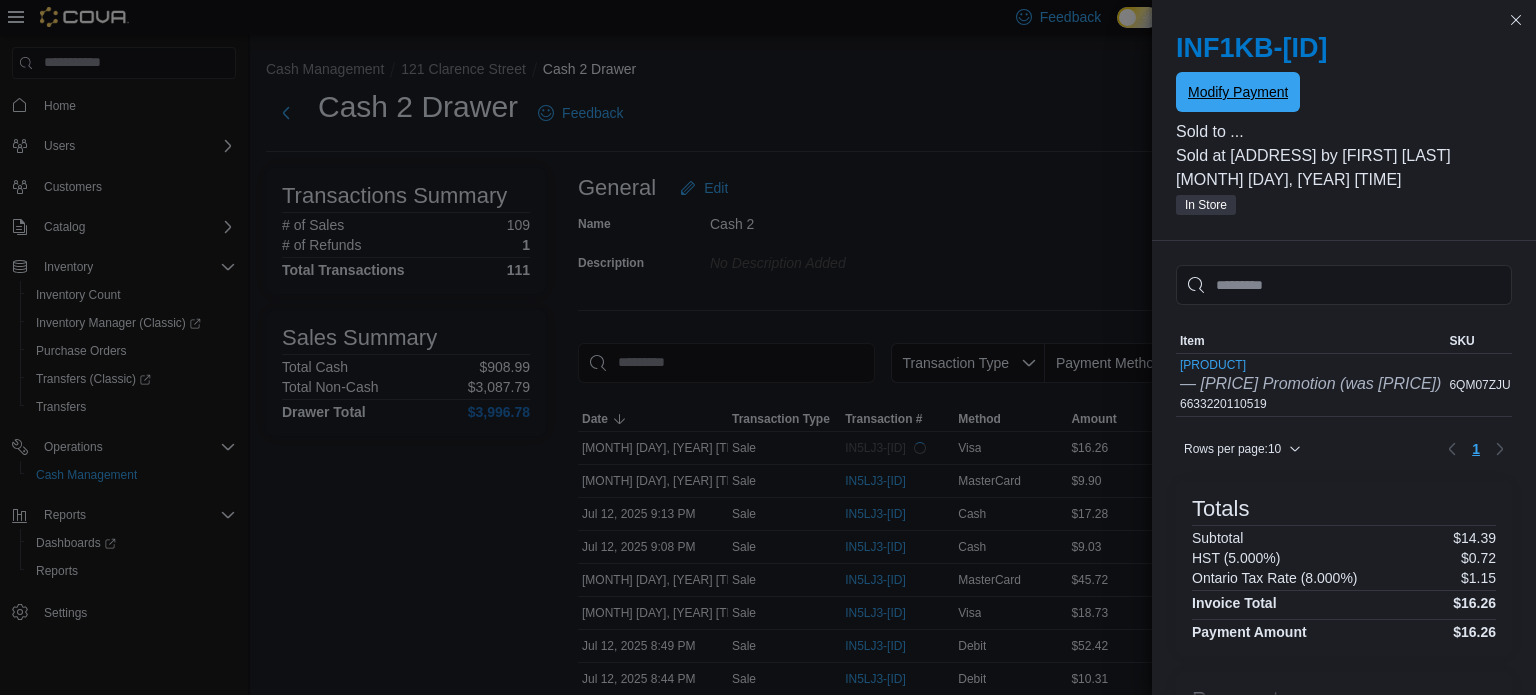 scroll, scrollTop: 0, scrollLeft: 0, axis: both 